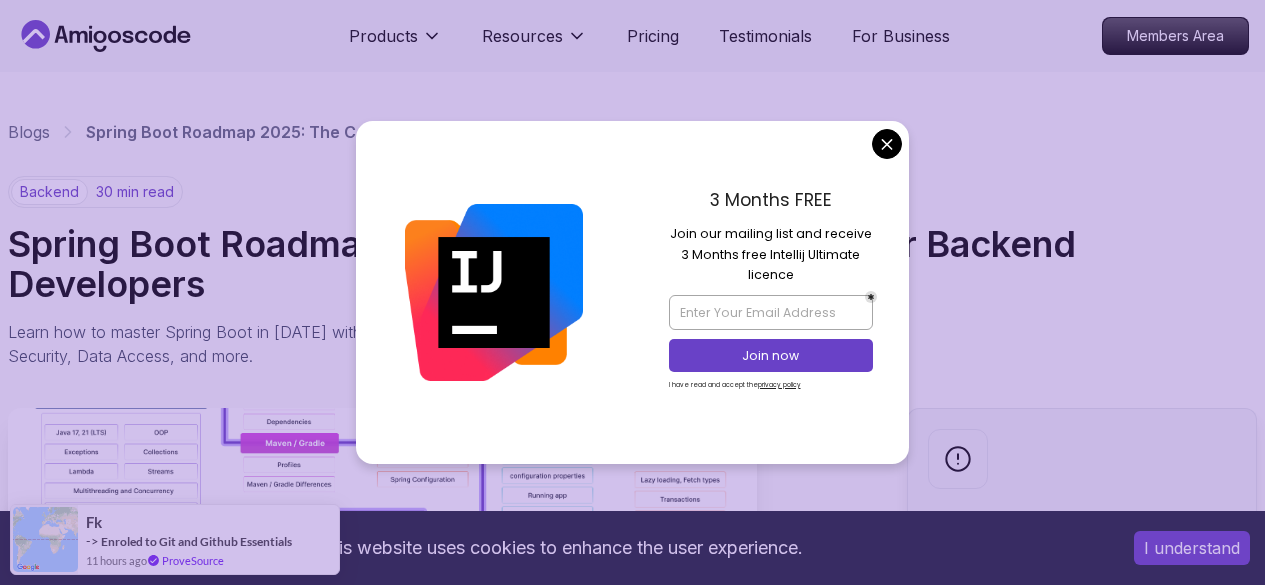 scroll, scrollTop: 0, scrollLeft: 0, axis: both 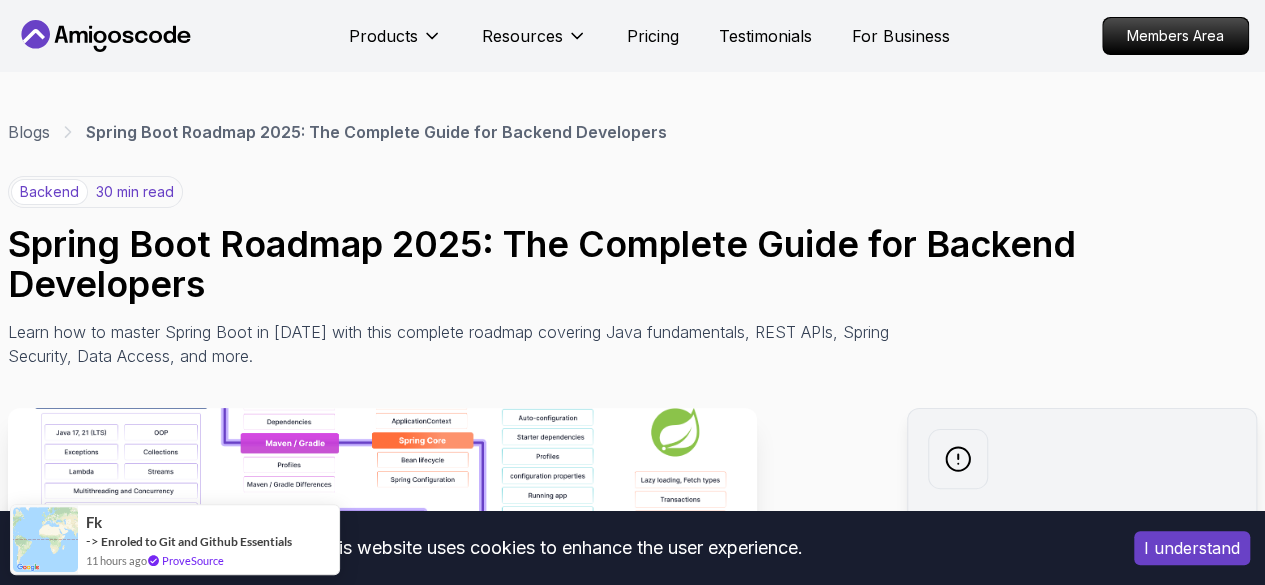 click on "This website uses cookies to enhance the user experience. I understand Products Resources Pricing Testimonials For Business Members Area Products Resources Pricing Testimonials For Business Members Area Blogs Spring Boot Roadmap 2025: The Complete Guide for Backend Developers backend 30 min read Spring Boot Roadmap 2025: The Complete Guide for Backend Developers Learn how to master Spring Boot in [DATE] with this complete roadmap covering Java fundamentals, REST APIs, Spring Security, Data Access, and more. Weekly newsletter No spam. Just the latest releases and tips, interesting articles, and exclusive interviews in your inbox every week. Read about our   privacy policy . Subscribe Share this Course or Copy link Published By:  [PERSON_NAME]  |   Date:  [DATE] Introduction
Table of Contents
Why Learn Spring Boot in [DATE]?
Market Demand and Career Opportunities
Technical Advantages and Industry Adoption
Ecosystem and Community Support
Step 1: Master Java Fundamentals" at bounding box center [632, 15282] 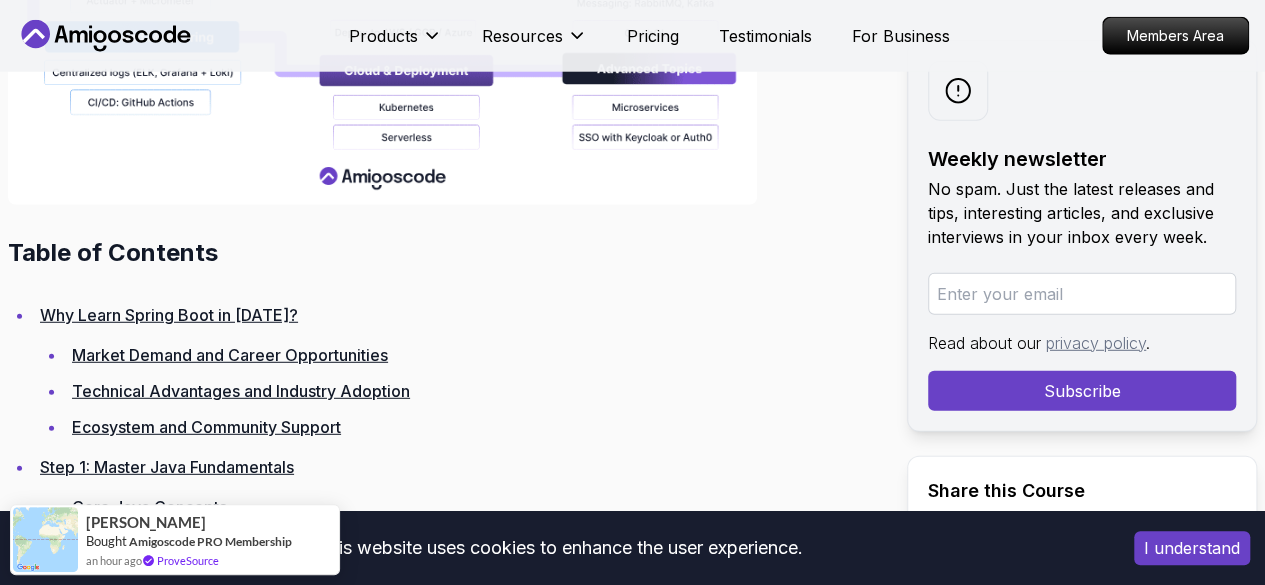 scroll, scrollTop: 2800, scrollLeft: 0, axis: vertical 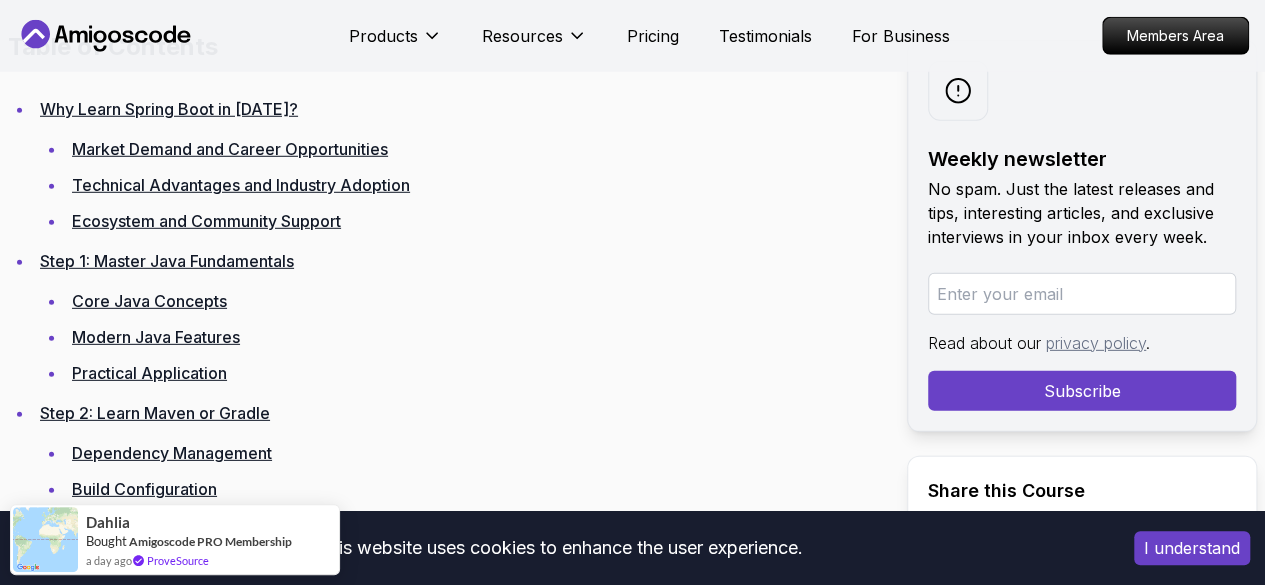 click on "I understand" at bounding box center [1192, 548] 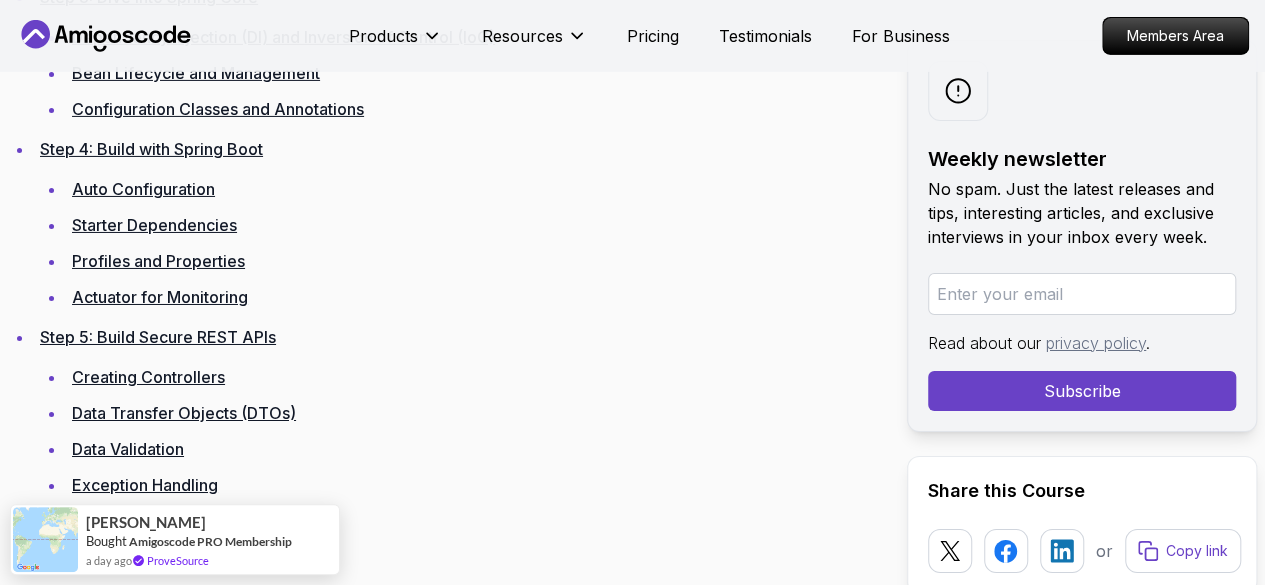 scroll, scrollTop: 3400, scrollLeft: 0, axis: vertical 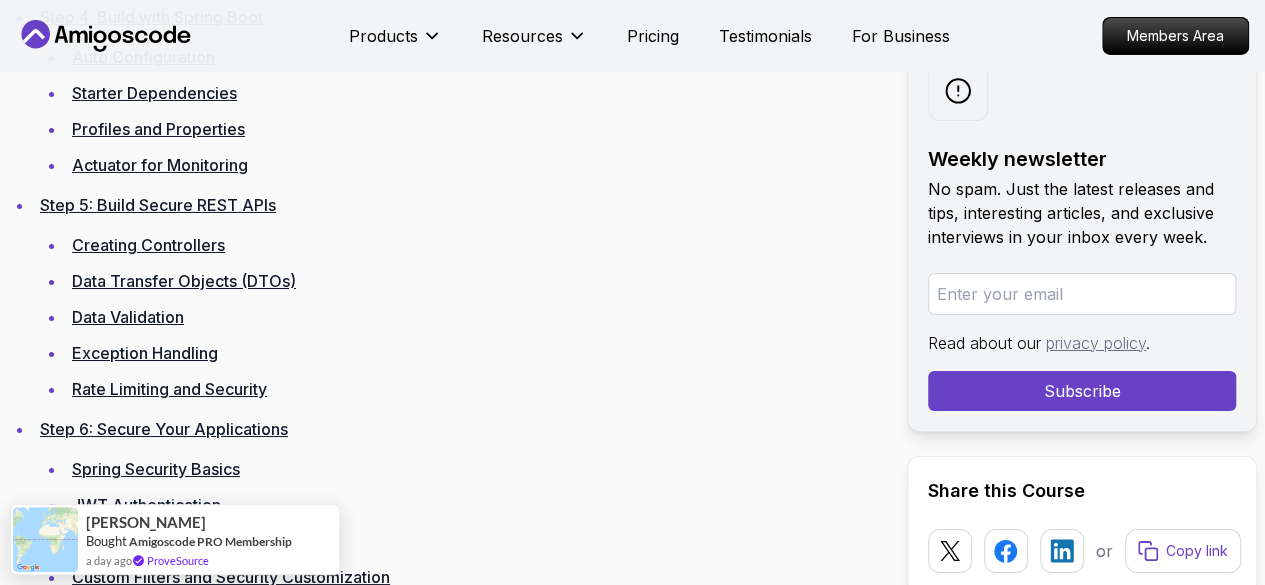click on "Step 5: Build Secure REST APIs" at bounding box center (158, 205) 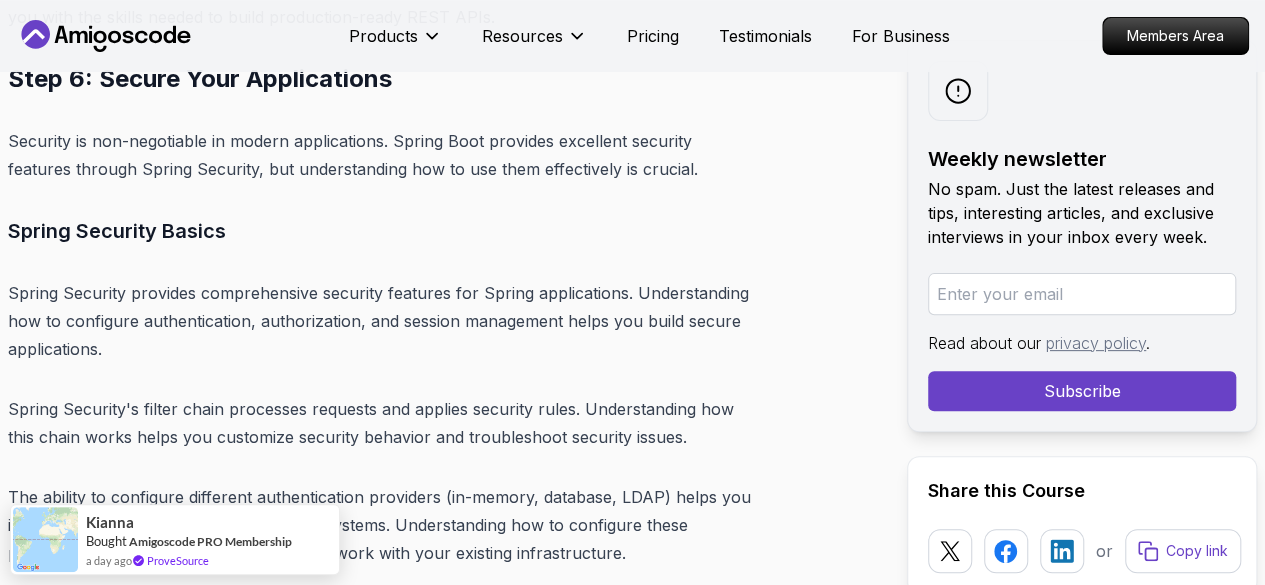 scroll, scrollTop: 15565, scrollLeft: 0, axis: vertical 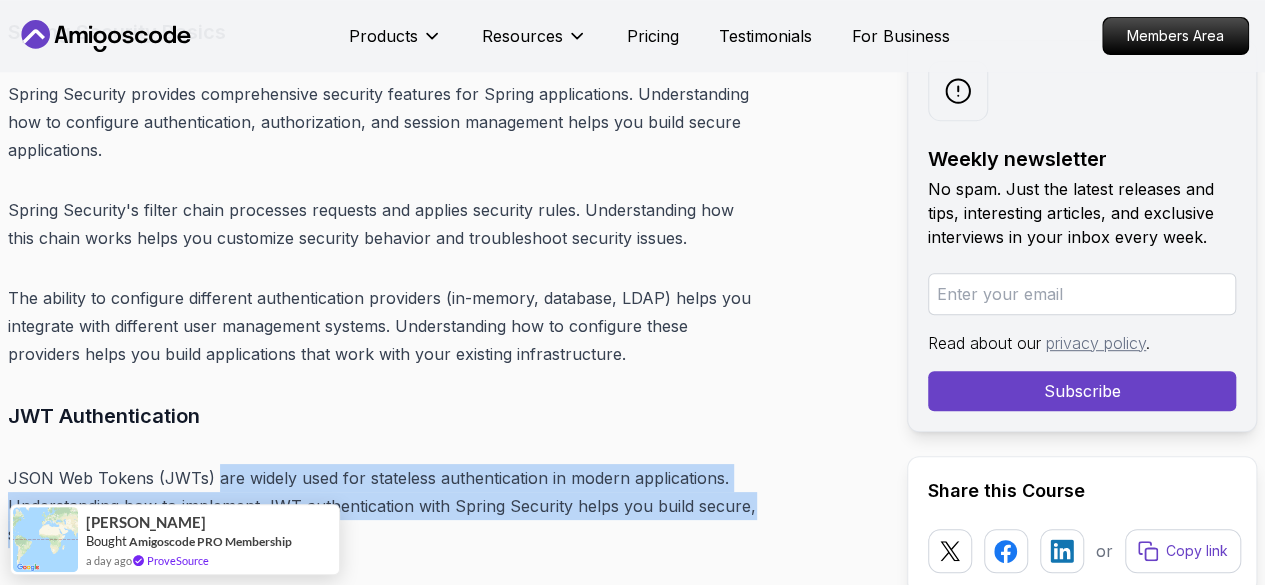 drag, startPoint x: 213, startPoint y: 159, endPoint x: 236, endPoint y: 219, distance: 64.25729 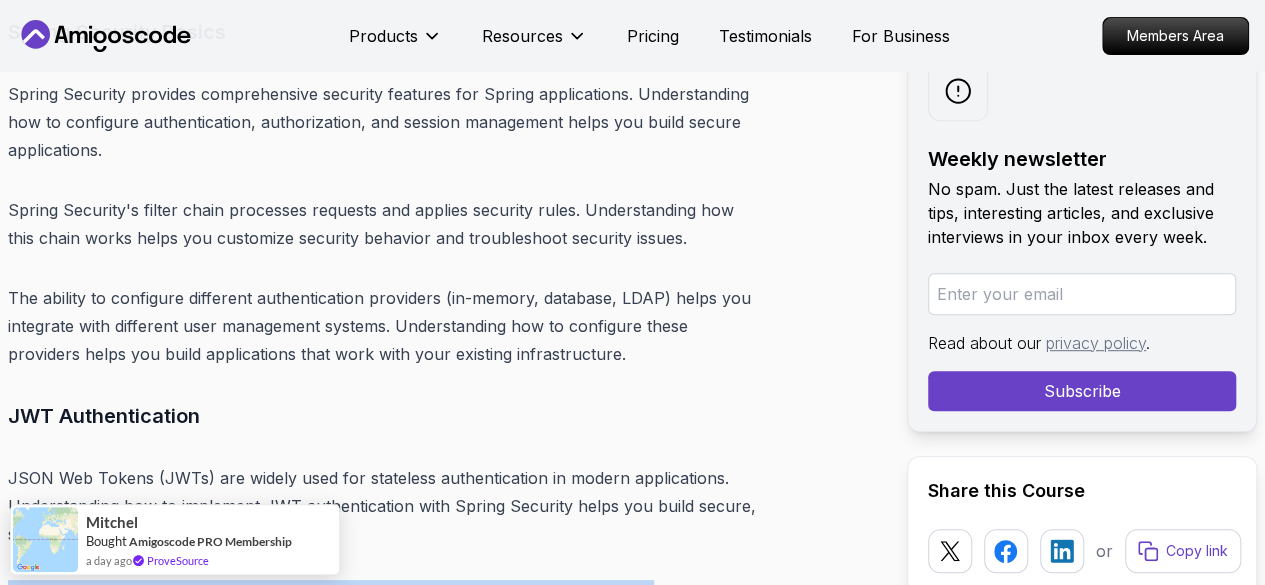 drag, startPoint x: 6, startPoint y: 269, endPoint x: 812, endPoint y: 321, distance: 807.67566 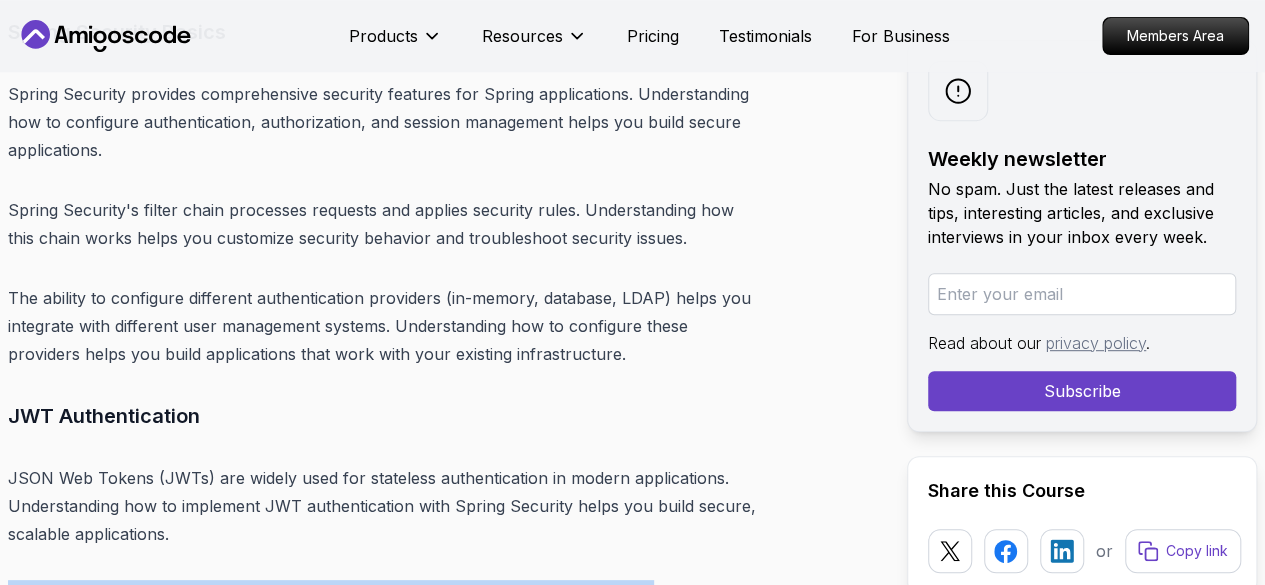 click on "The ability to implement token-based authentication with proper security measures helps you build applications that can scale across multiple services. Understanding JWT security best practices helps you avoid common security vulnerabilities." at bounding box center [382, 738] 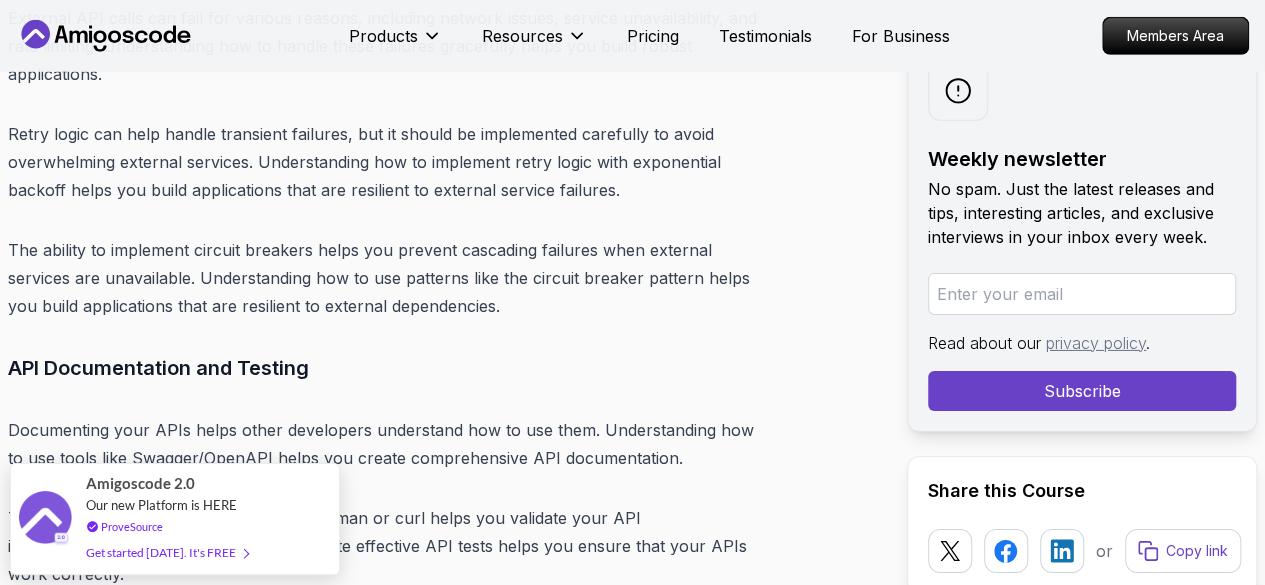 scroll, scrollTop: 22065, scrollLeft: 0, axis: vertical 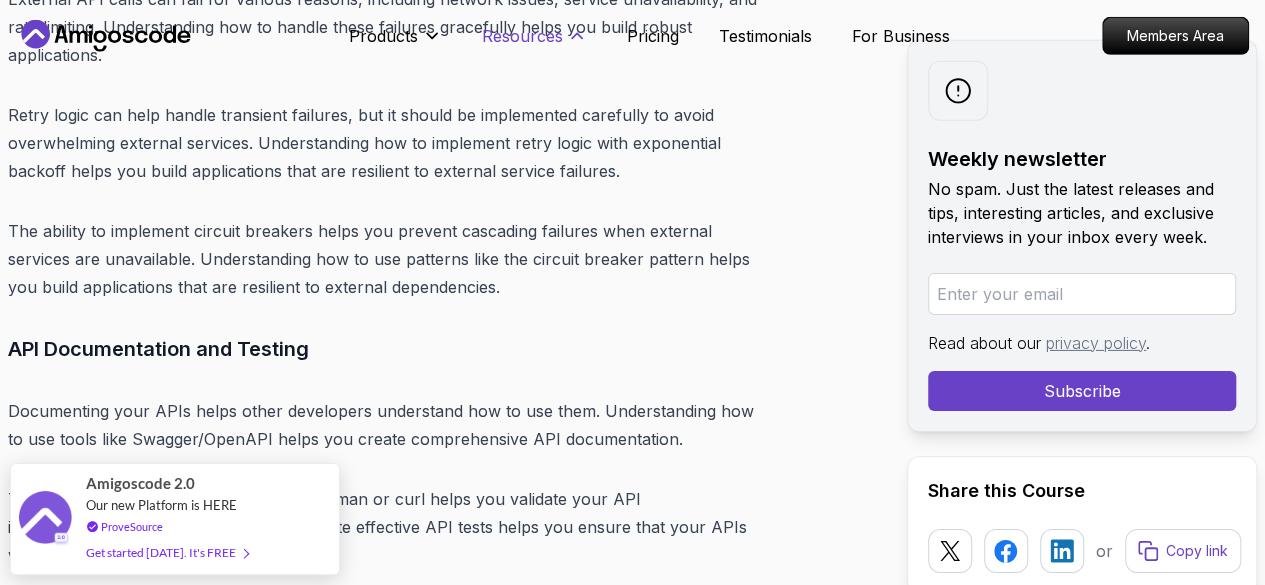 click 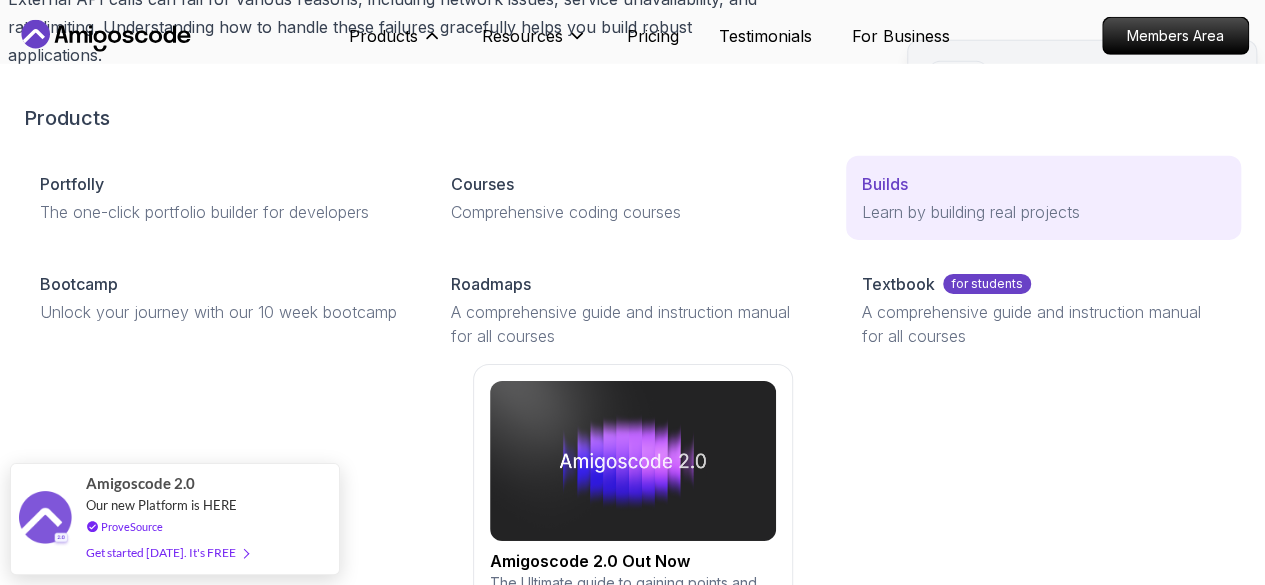 click on "Learn by building real projects" at bounding box center (1043, 212) 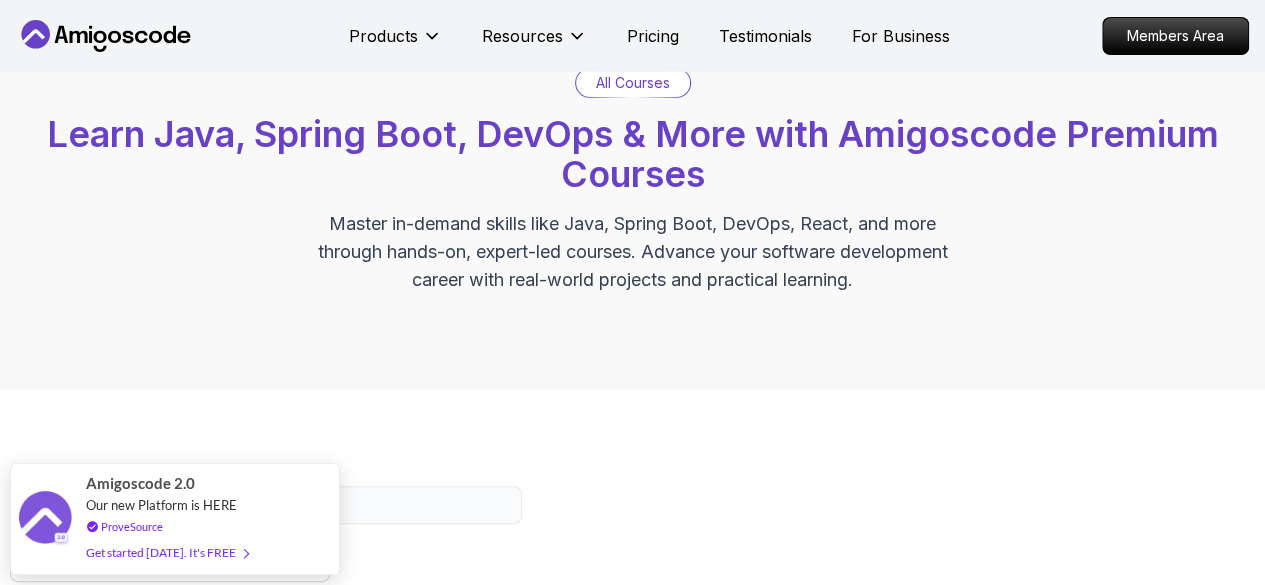 scroll, scrollTop: 0, scrollLeft: 0, axis: both 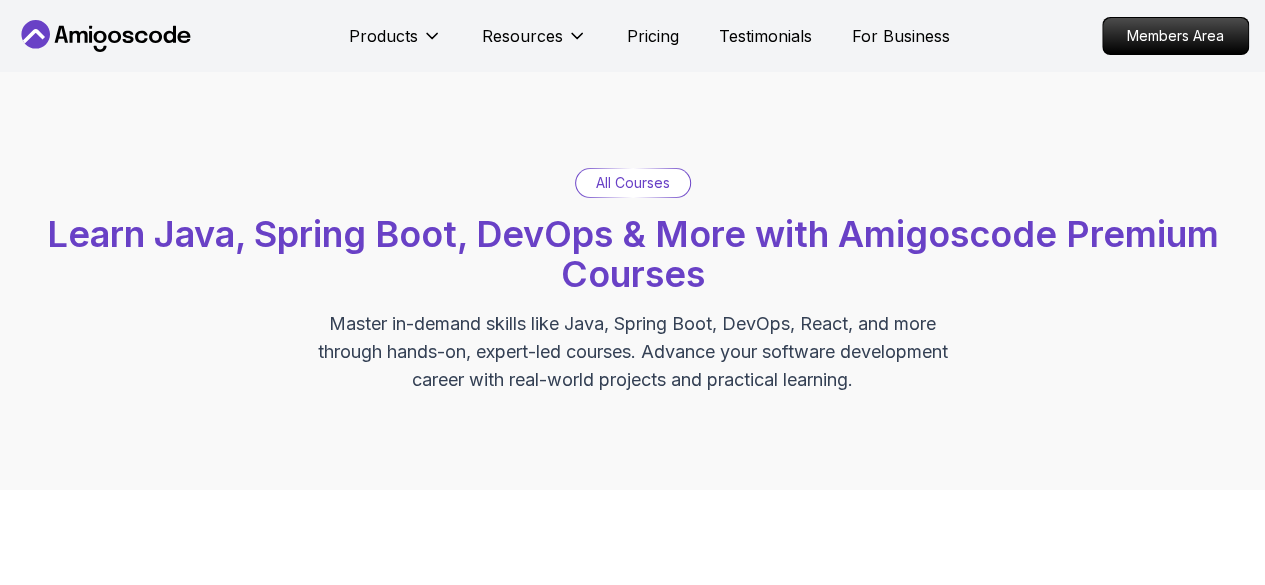 click 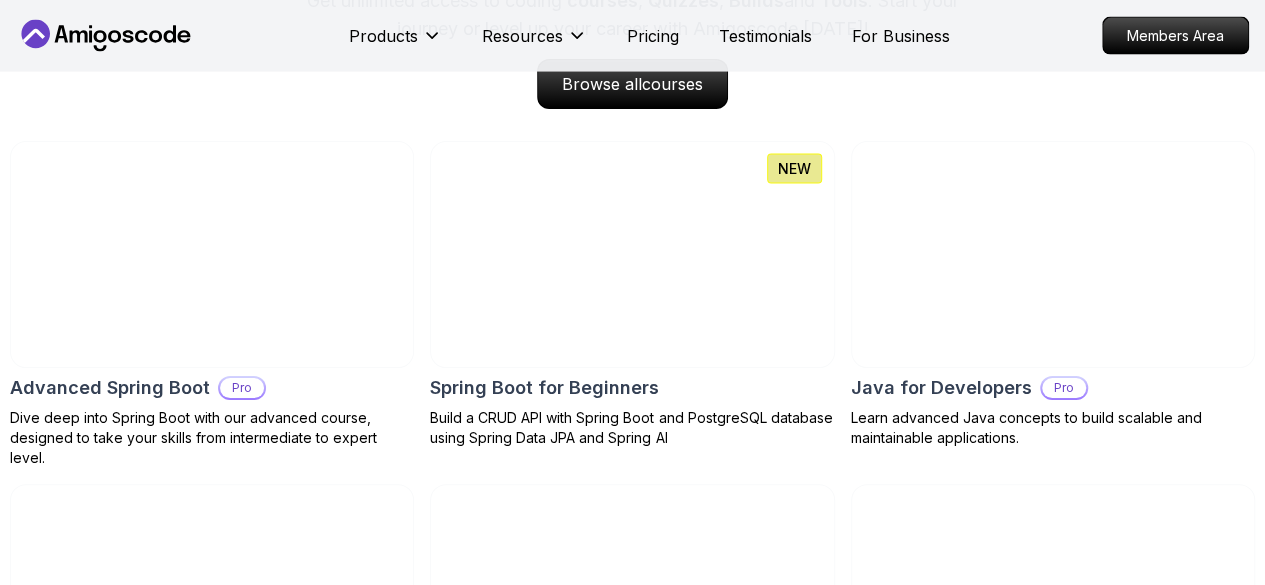 scroll, scrollTop: 2200, scrollLeft: 0, axis: vertical 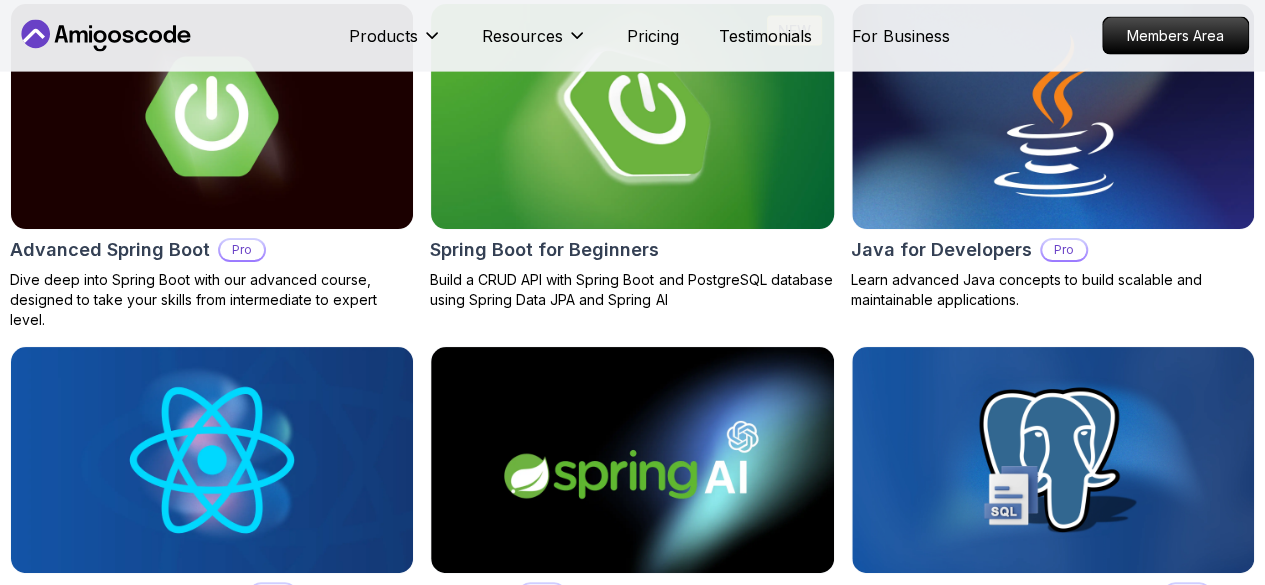 click at bounding box center [632, 116] 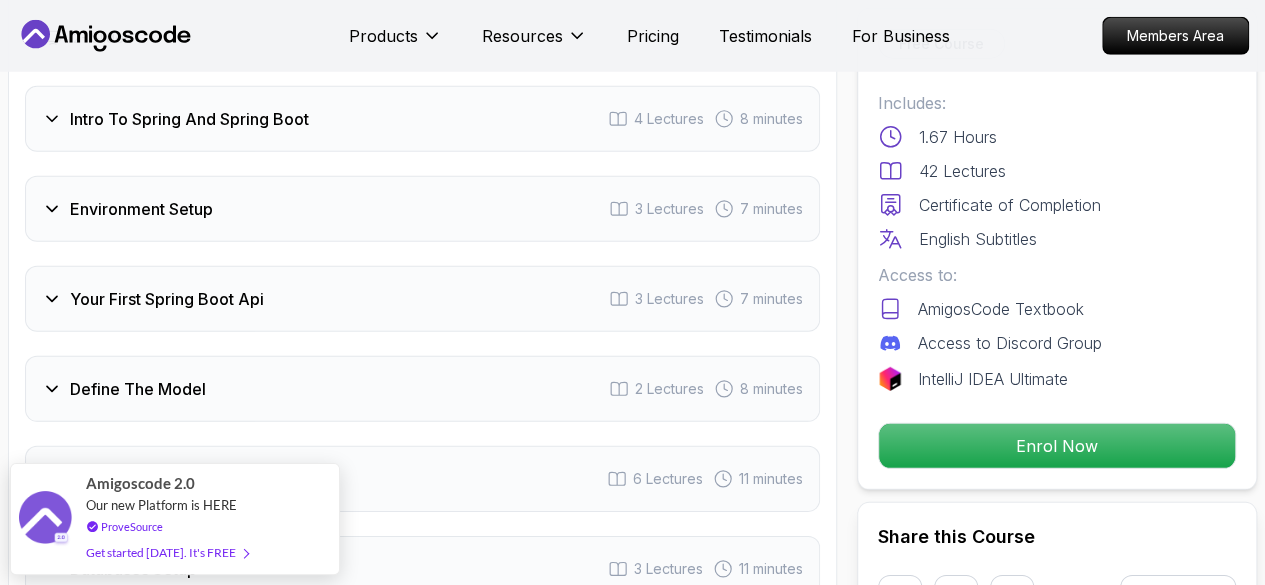 scroll, scrollTop: 2900, scrollLeft: 0, axis: vertical 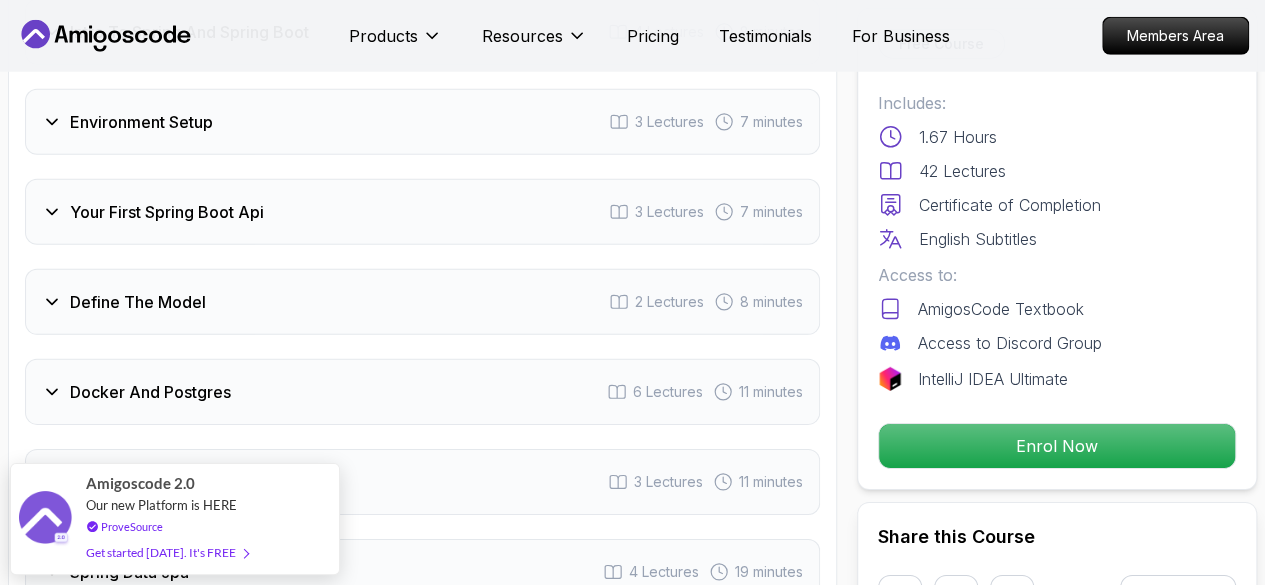 click on "Your First Spring Boot Api" at bounding box center (167, 212) 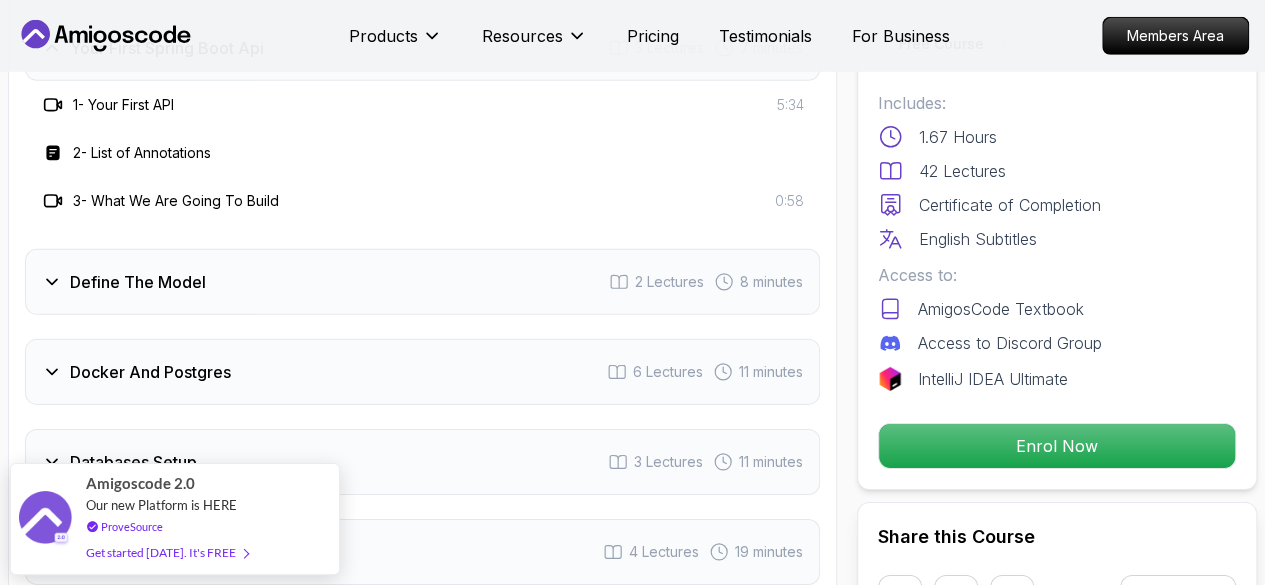 scroll, scrollTop: 3104, scrollLeft: 0, axis: vertical 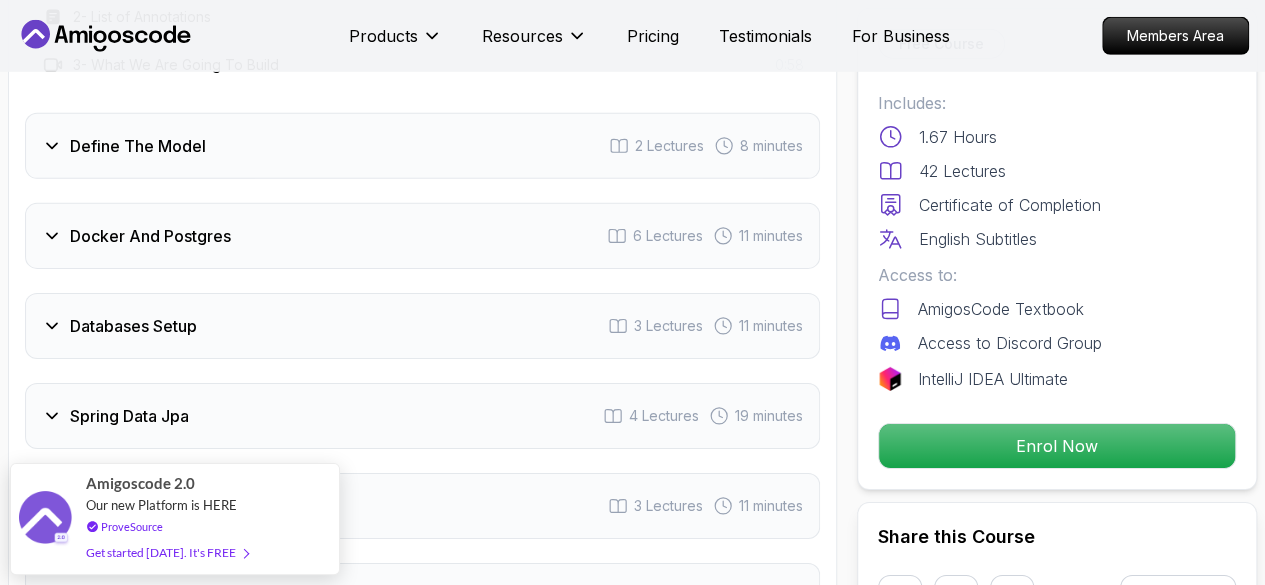 click on "Docker And Postgres" at bounding box center [150, 236] 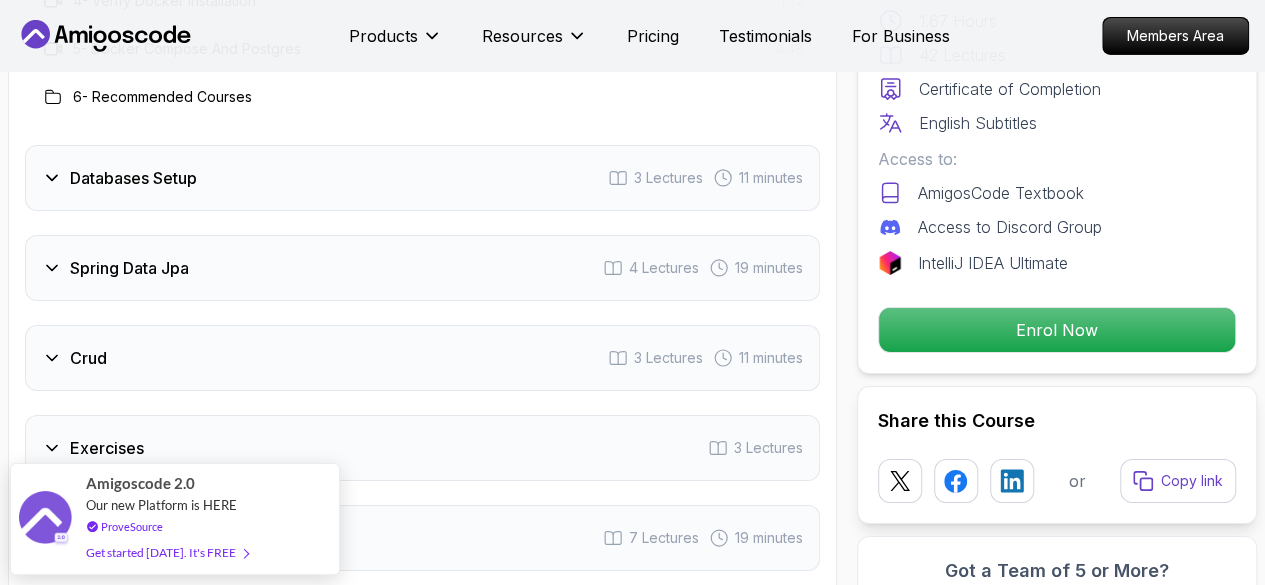 scroll, scrollTop: 3404, scrollLeft: 0, axis: vertical 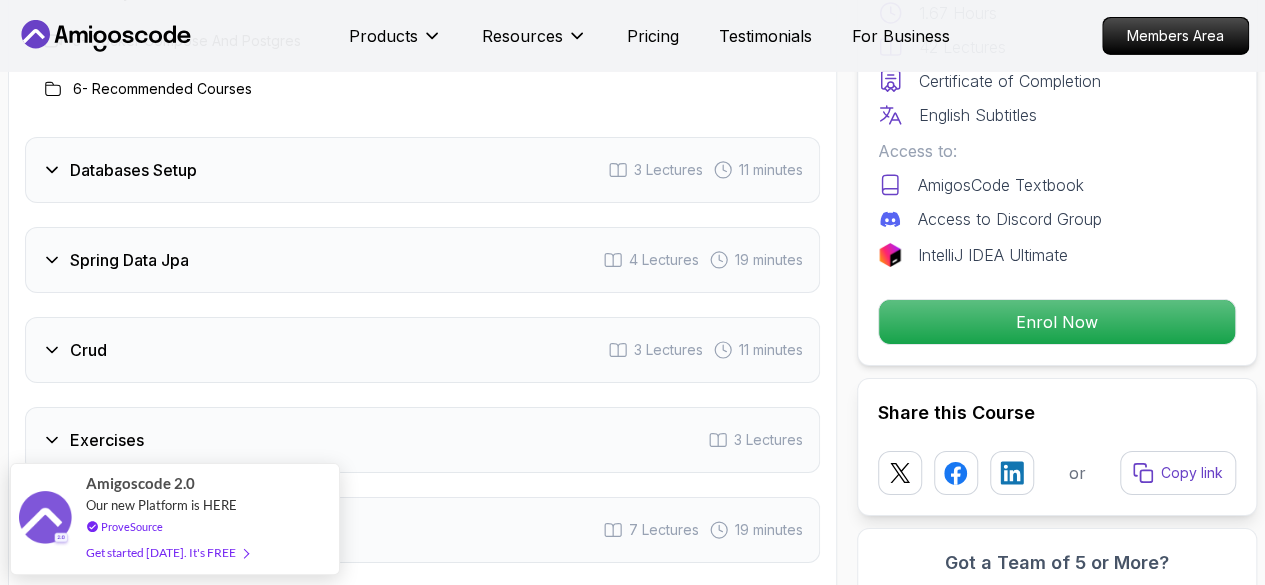 click on "Spring Data Jpa 4   Lectures     19 minutes" at bounding box center [422, 260] 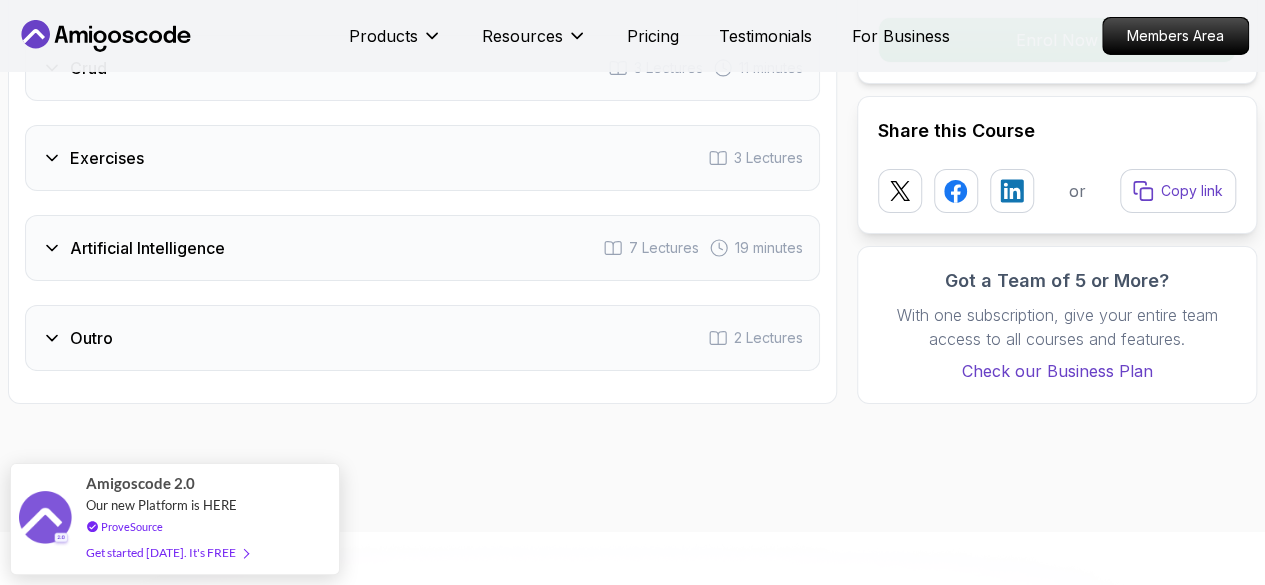 scroll, scrollTop: 3604, scrollLeft: 0, axis: vertical 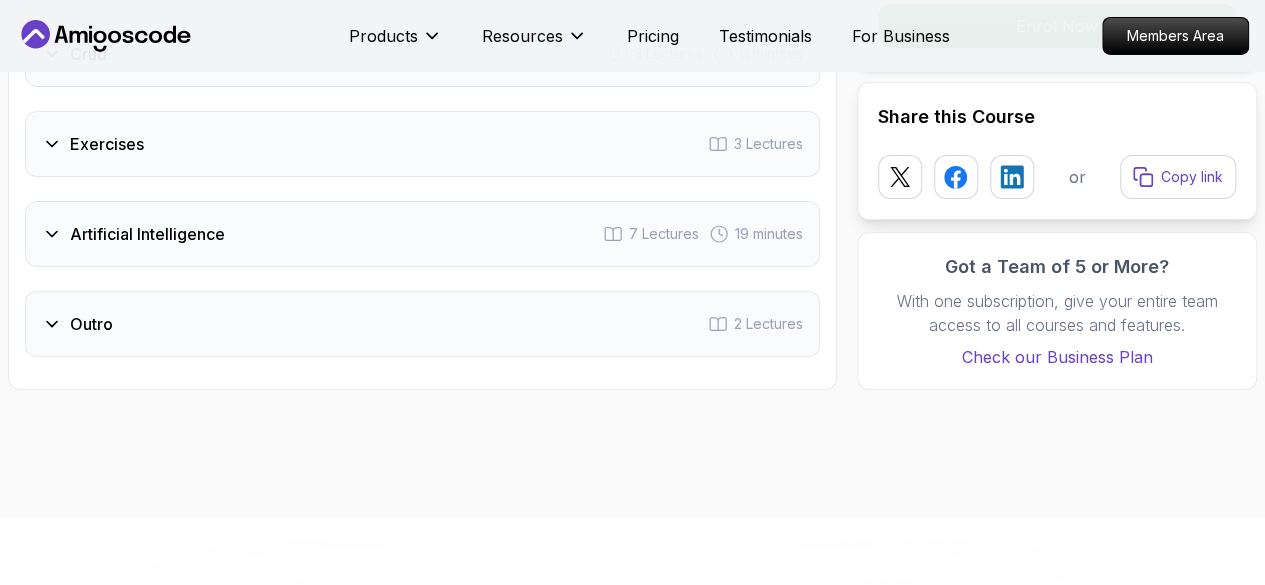 click on "Artificial Intelligence" at bounding box center [147, 234] 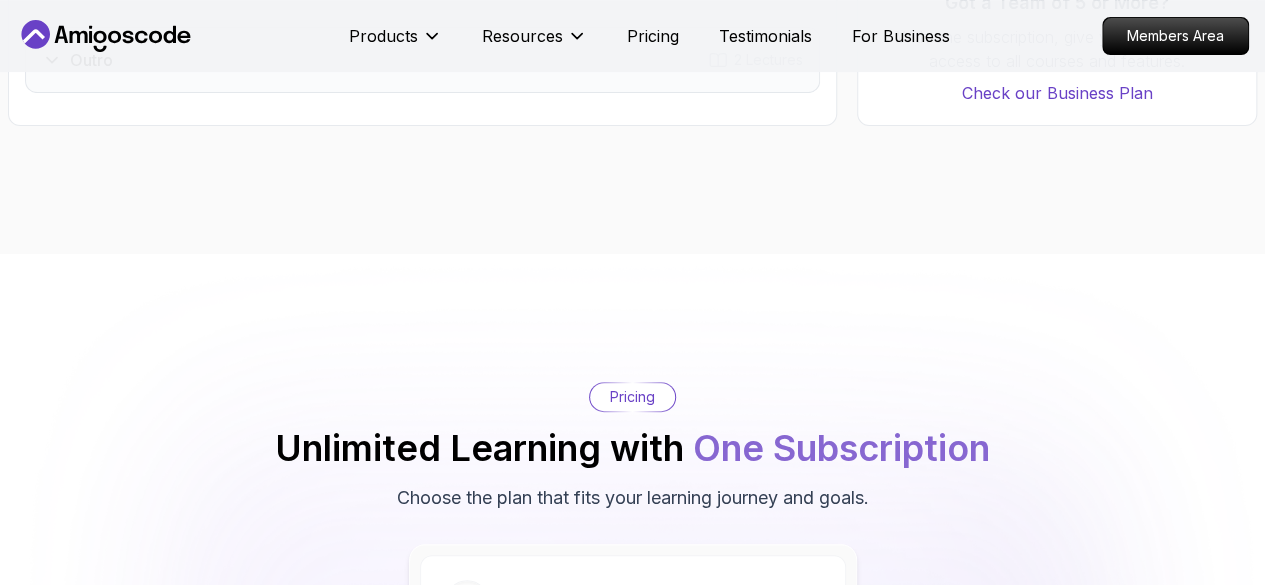 scroll, scrollTop: 3812, scrollLeft: 0, axis: vertical 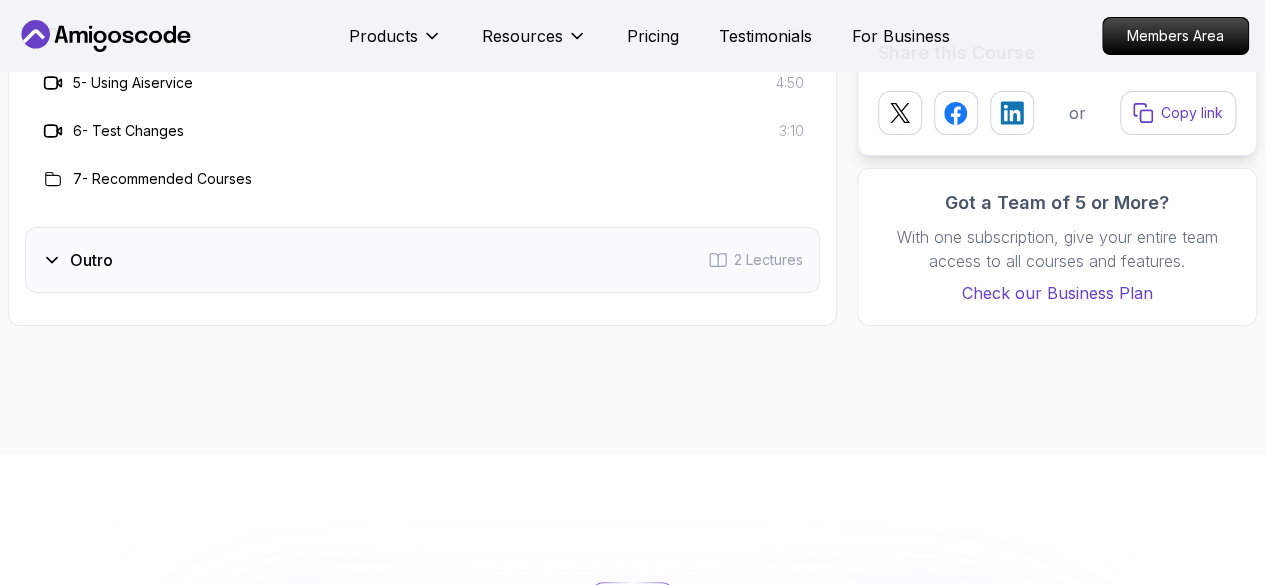 click on "Outro" at bounding box center (91, 260) 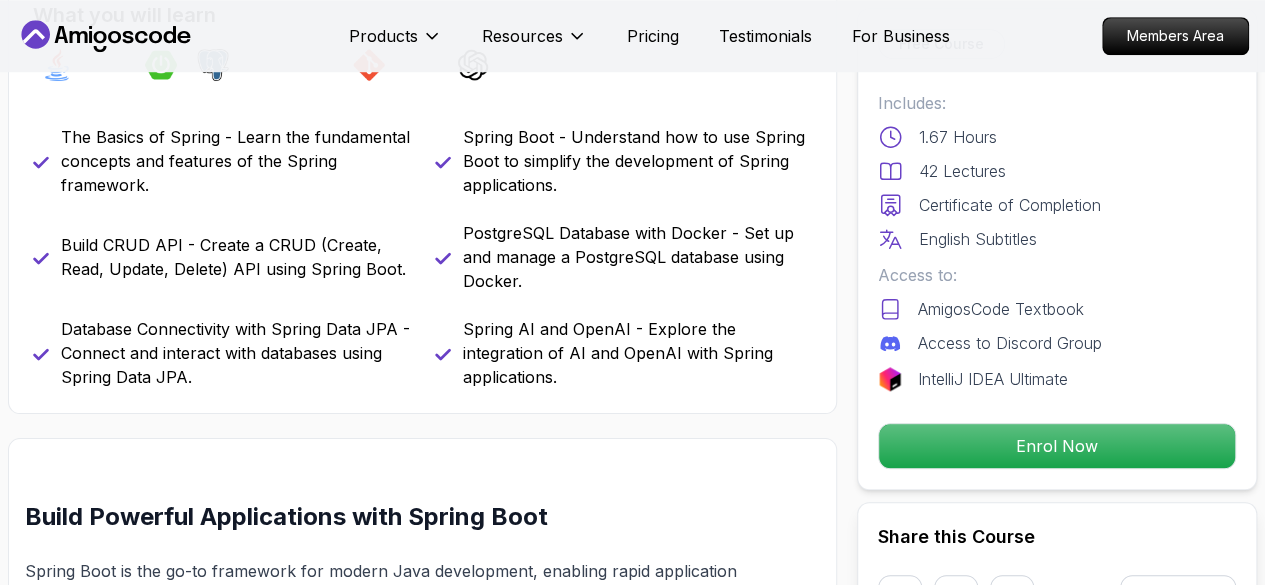 scroll, scrollTop: 512, scrollLeft: 0, axis: vertical 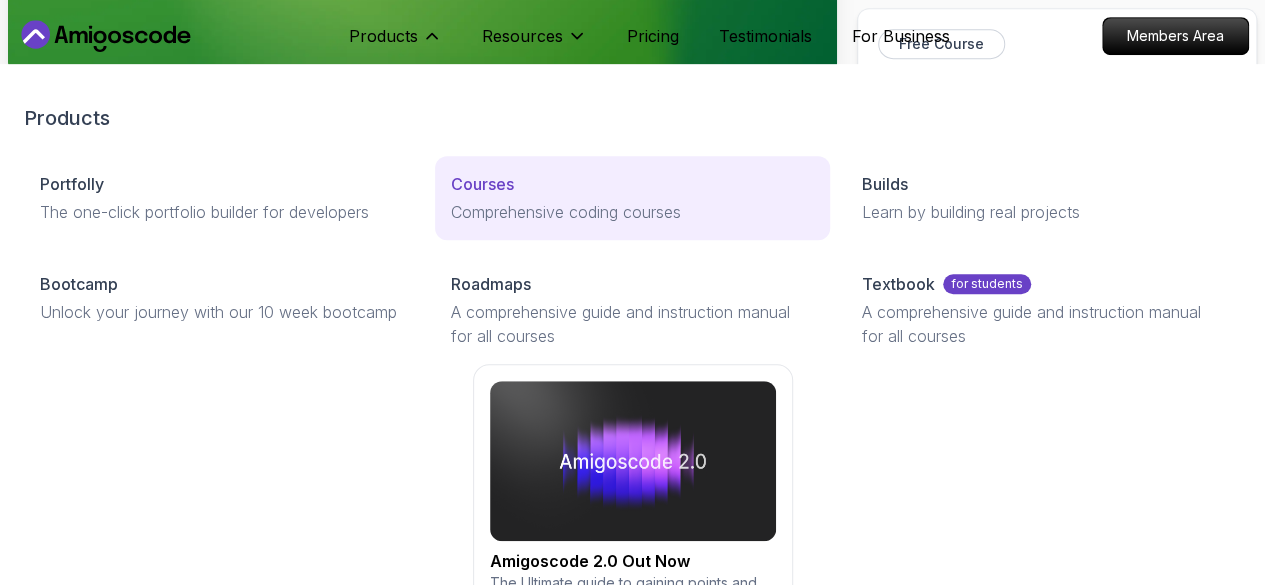 click on "Comprehensive coding courses" at bounding box center [632, 212] 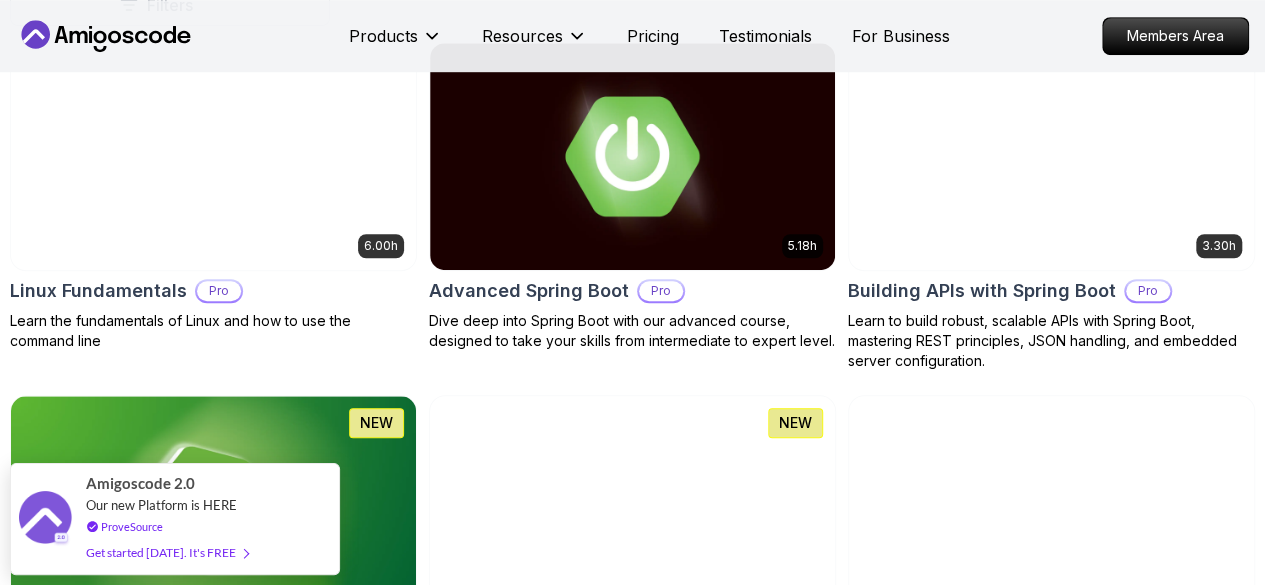 scroll, scrollTop: 500, scrollLeft: 0, axis: vertical 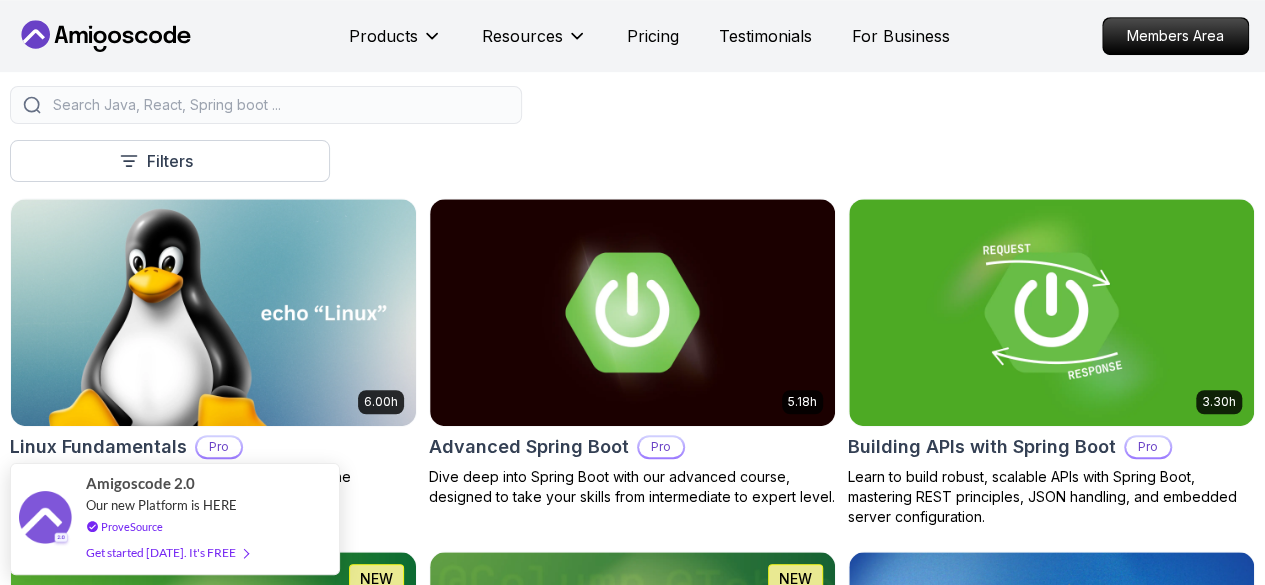 click at bounding box center [0, 0] 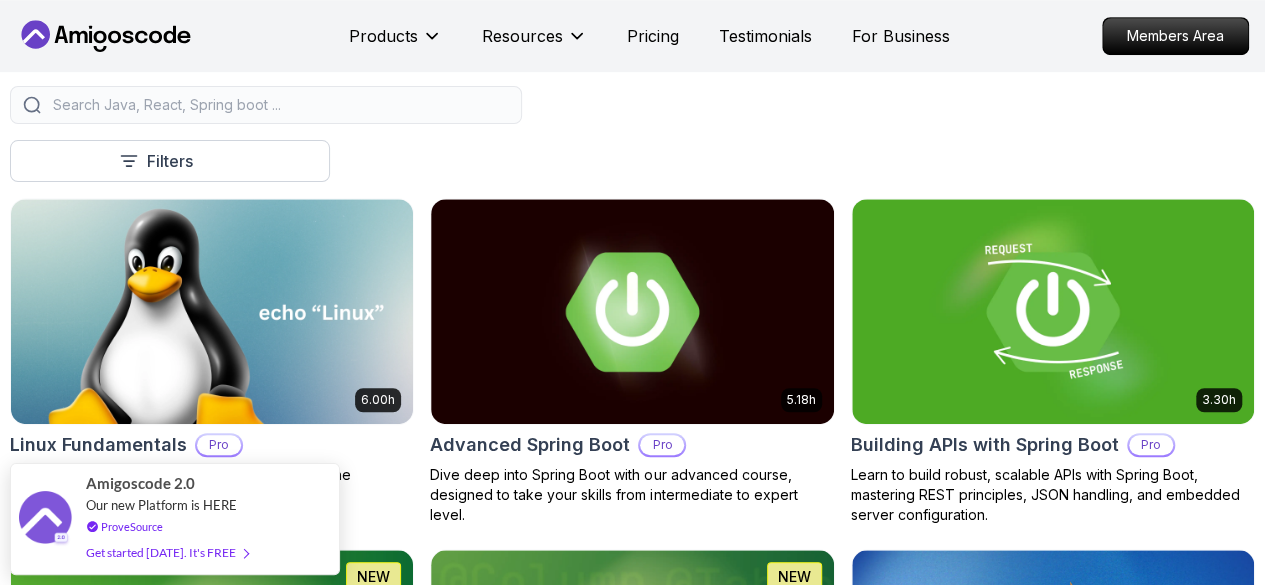 click at bounding box center (0, 0) 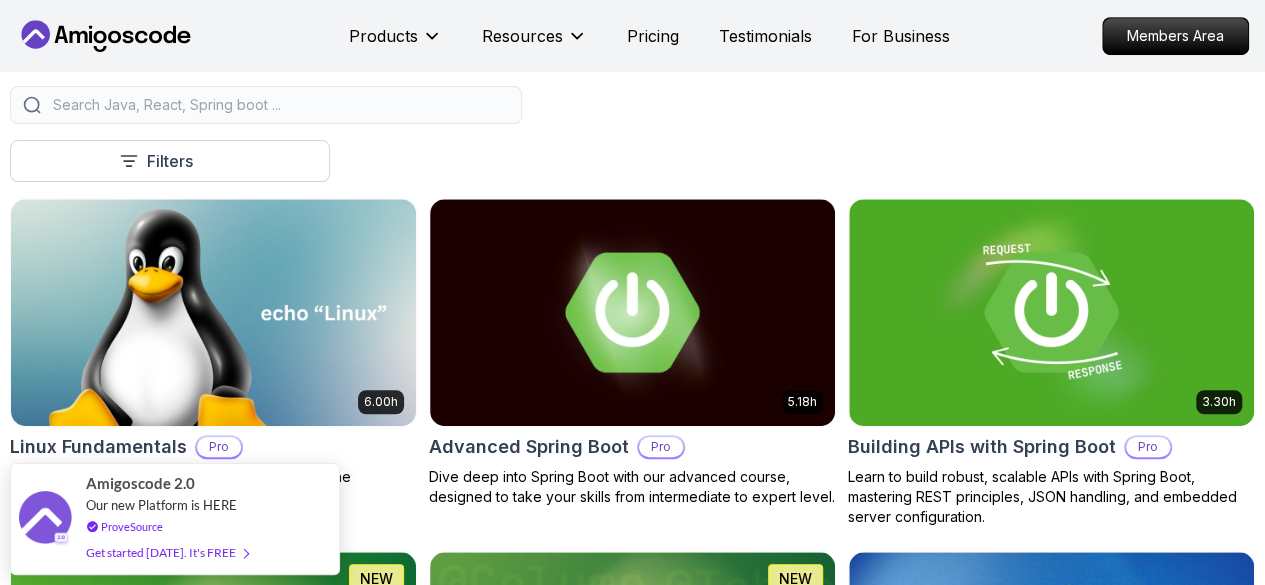 click at bounding box center [0, 0] 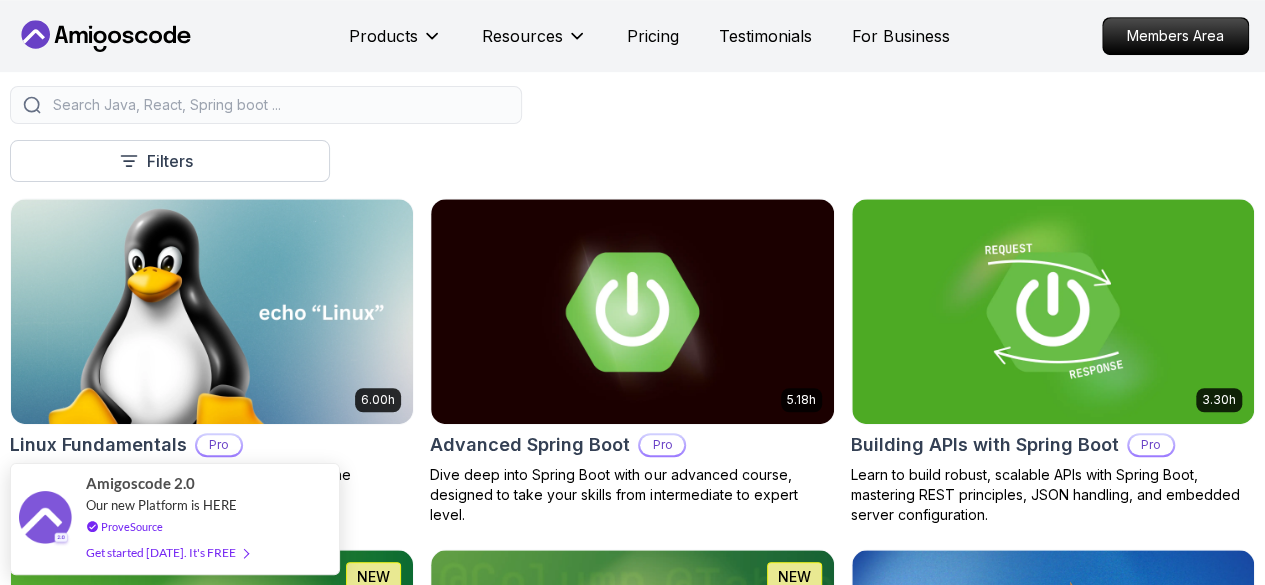 click at bounding box center (0, 0) 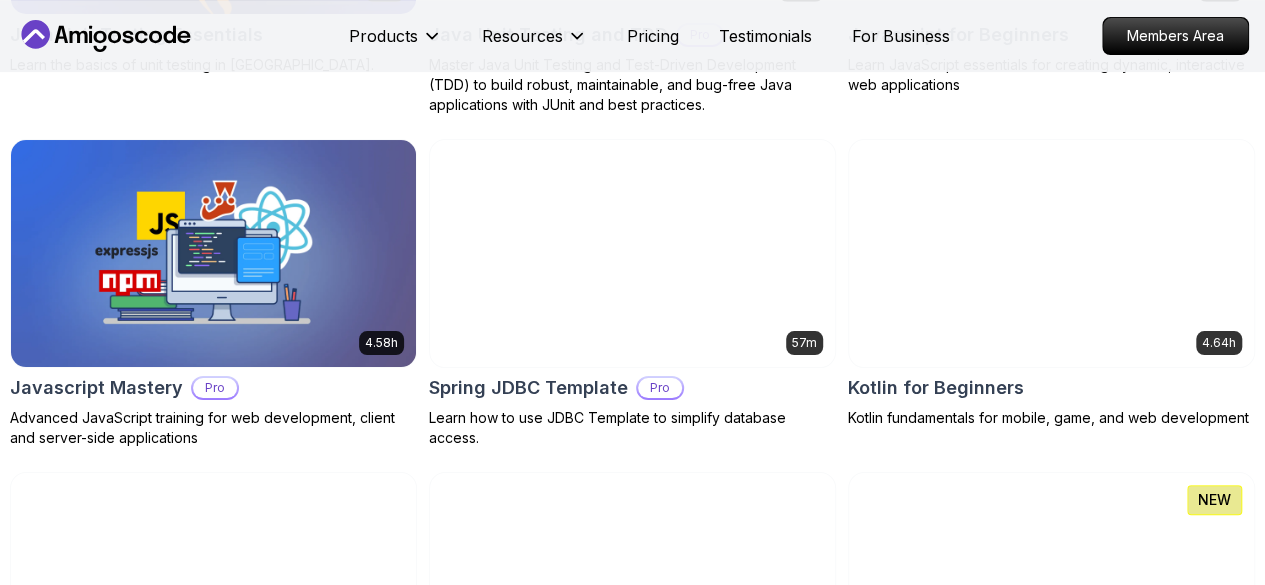 scroll, scrollTop: 4000, scrollLeft: 0, axis: vertical 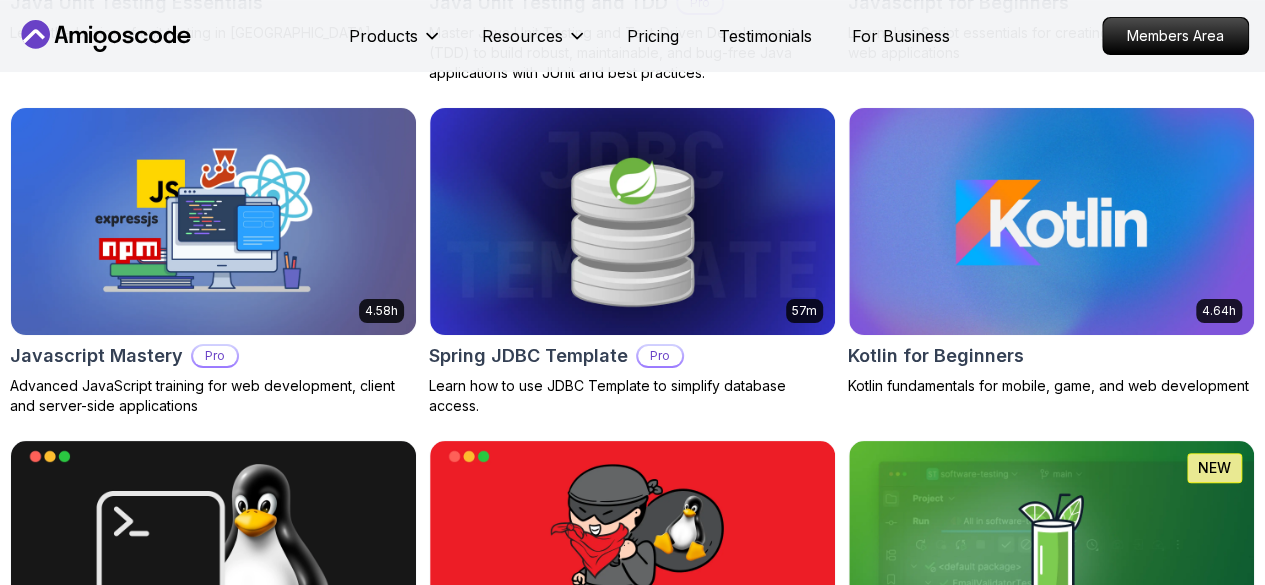 click on "React JS Developer Guide" at bounding box center (544, 1042) 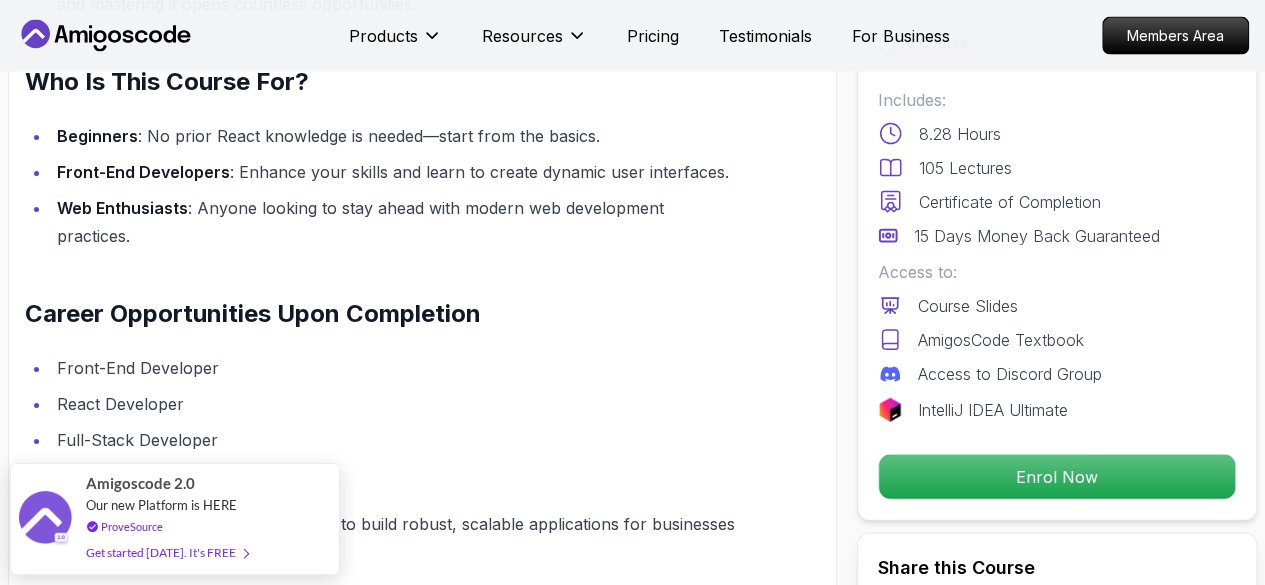 scroll, scrollTop: 2200, scrollLeft: 0, axis: vertical 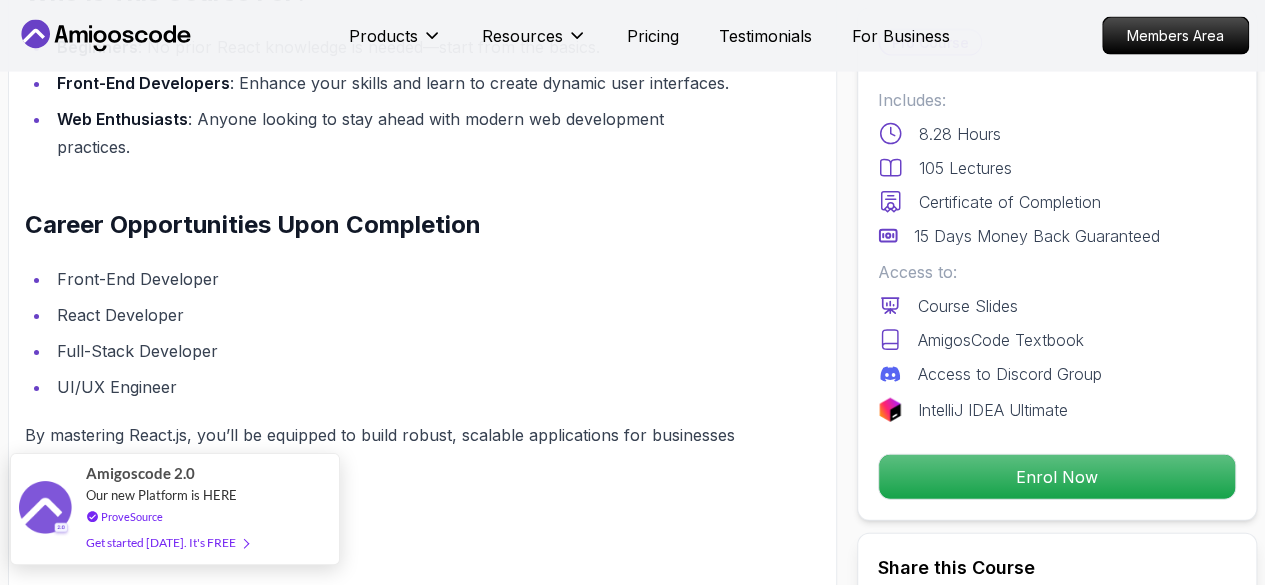 click on "Amigoscode 2.0 Our new Platform is HERE    ProveSource Get started [DATE]. It's FREE" at bounding box center (175, 509) 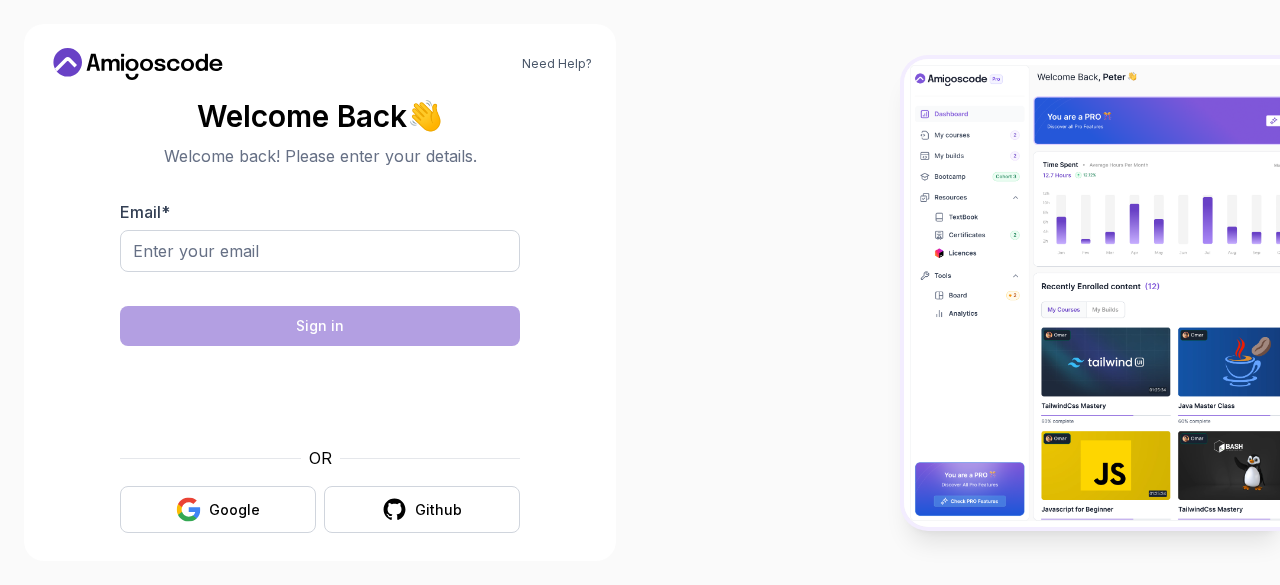 scroll, scrollTop: 0, scrollLeft: 0, axis: both 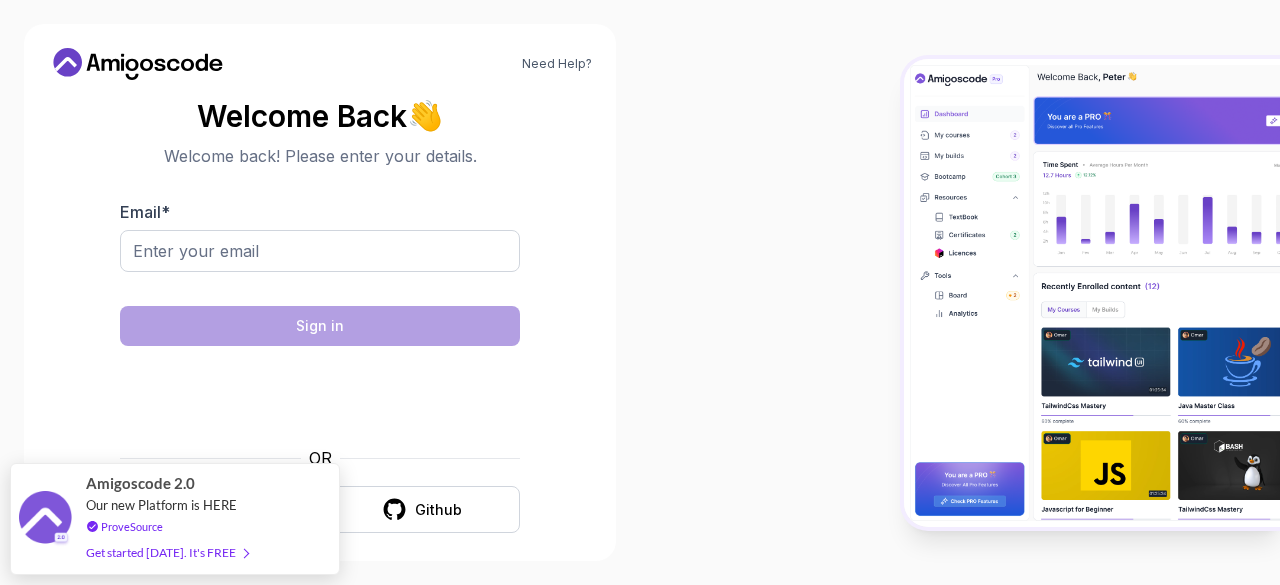 click at bounding box center (1092, 293) 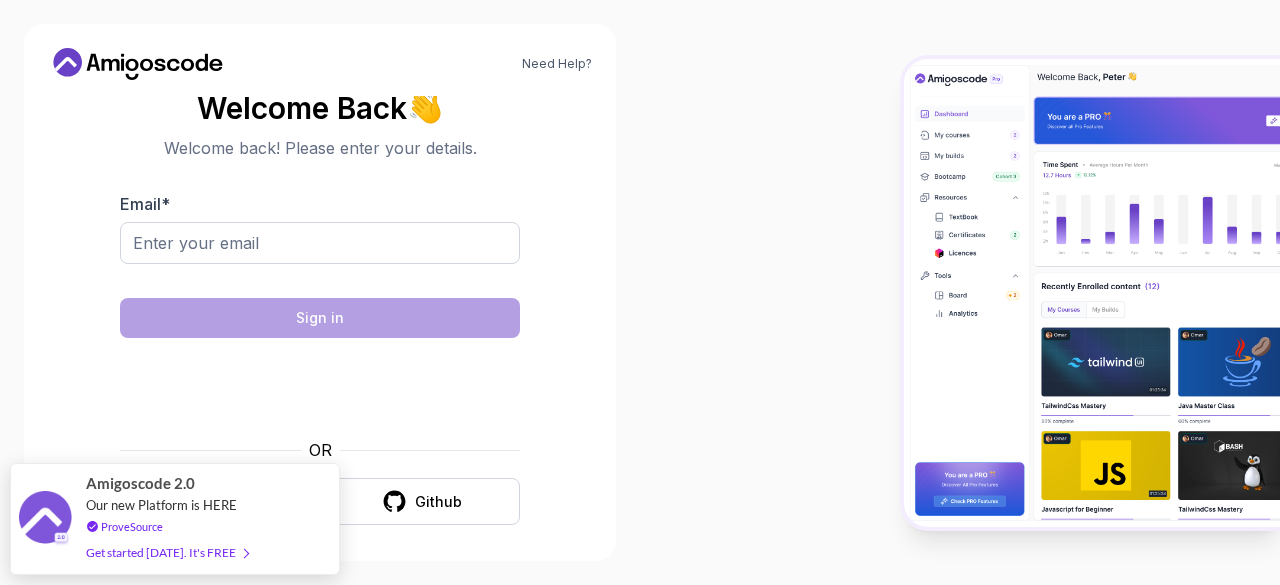 scroll, scrollTop: 15, scrollLeft: 0, axis: vertical 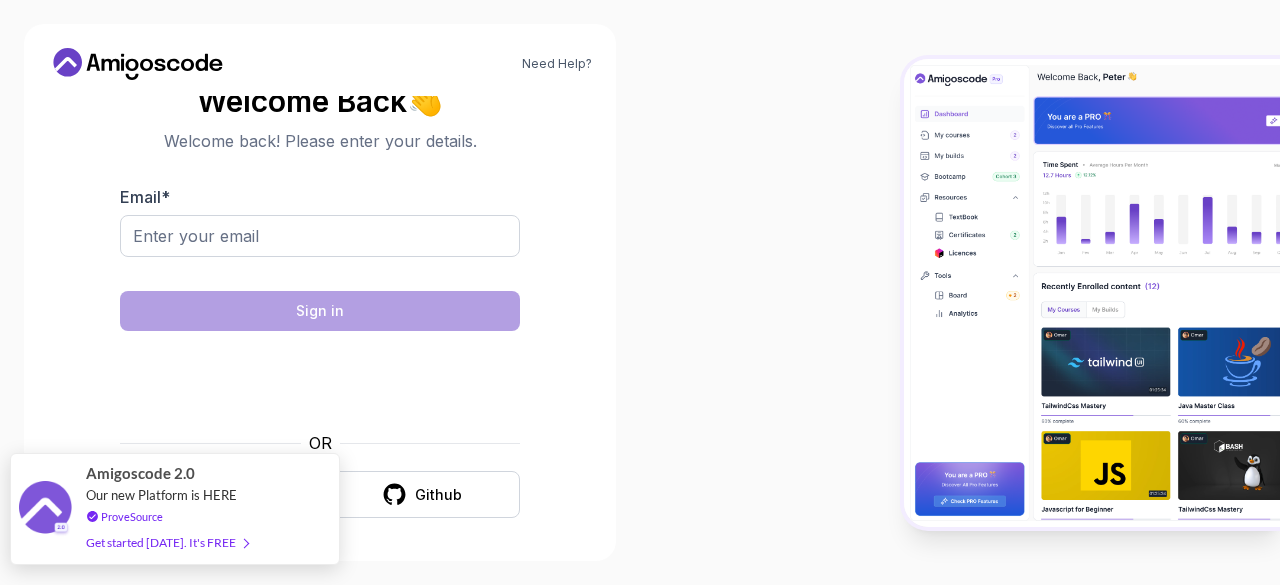 click at bounding box center (242, 542) 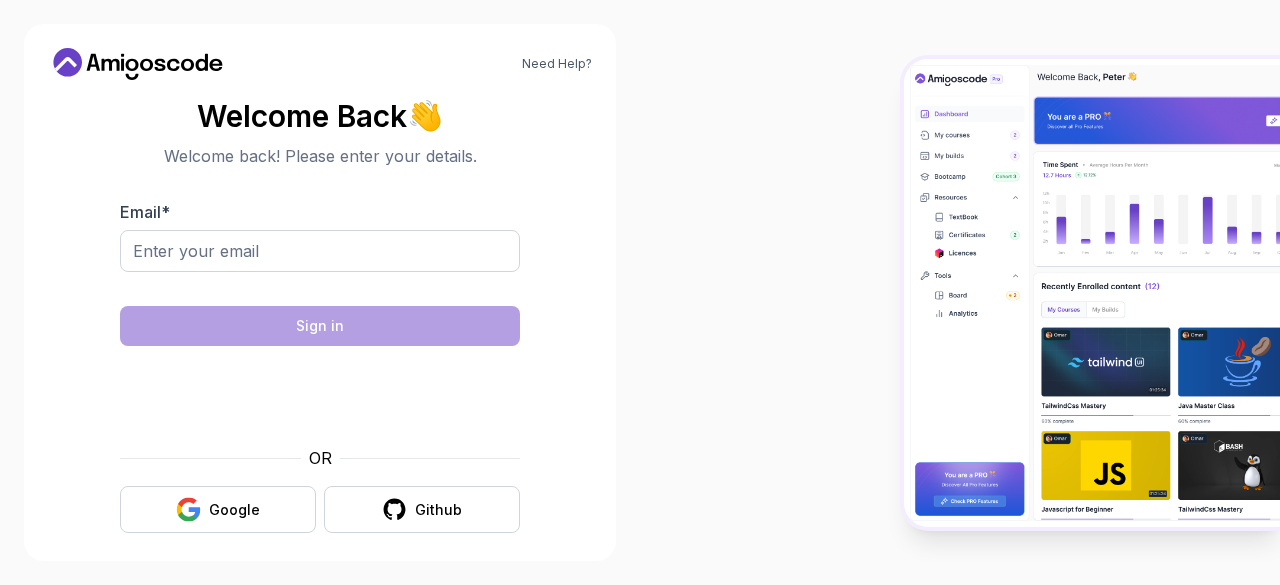 scroll, scrollTop: 0, scrollLeft: 0, axis: both 